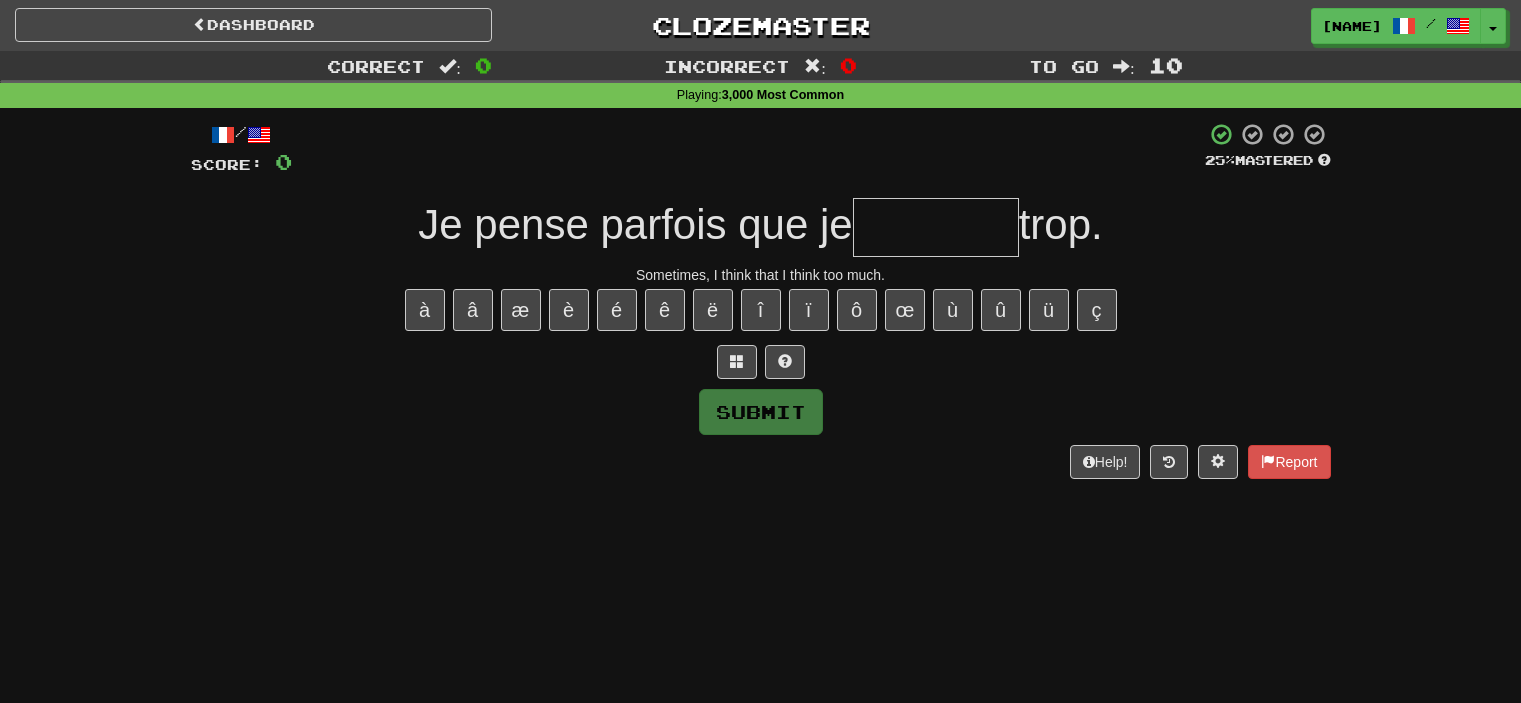 scroll, scrollTop: 0, scrollLeft: 0, axis: both 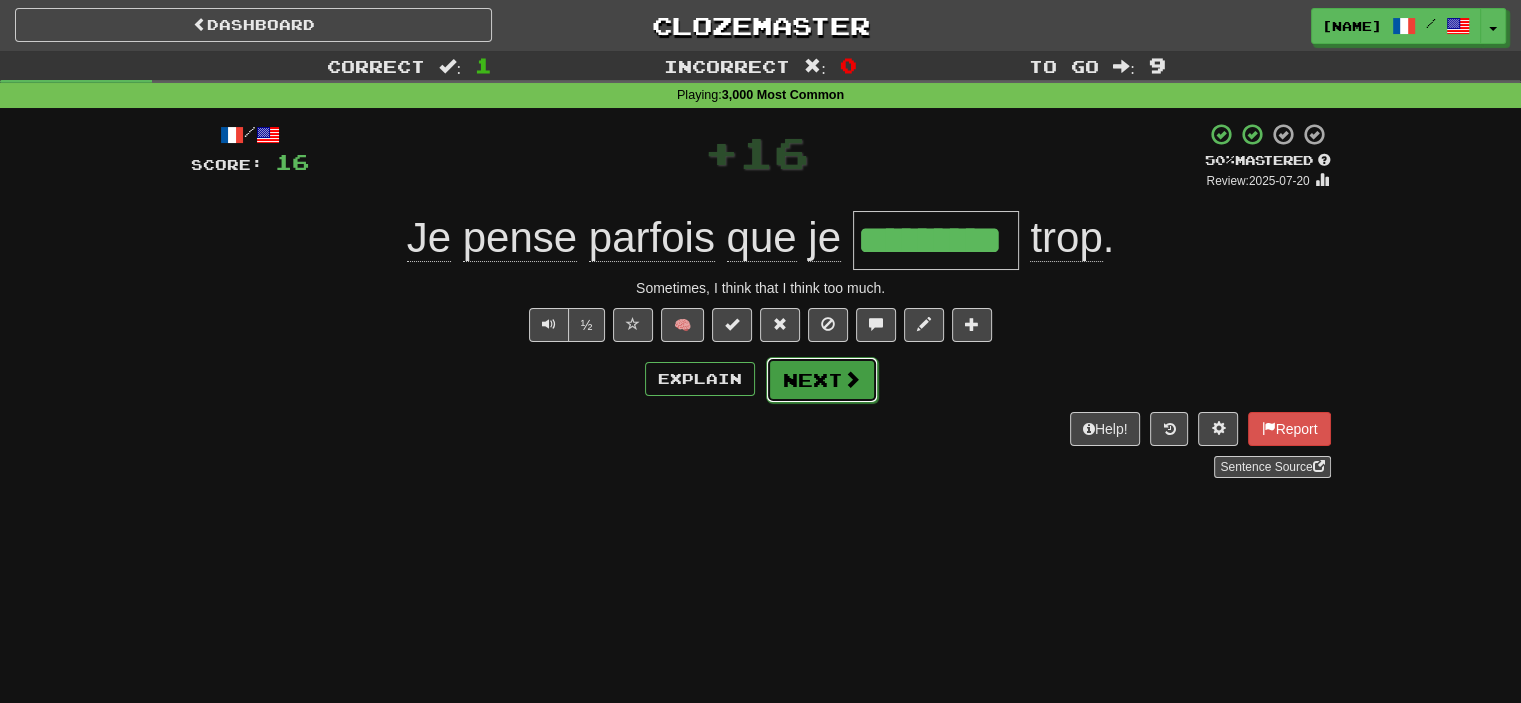 click at bounding box center [852, 379] 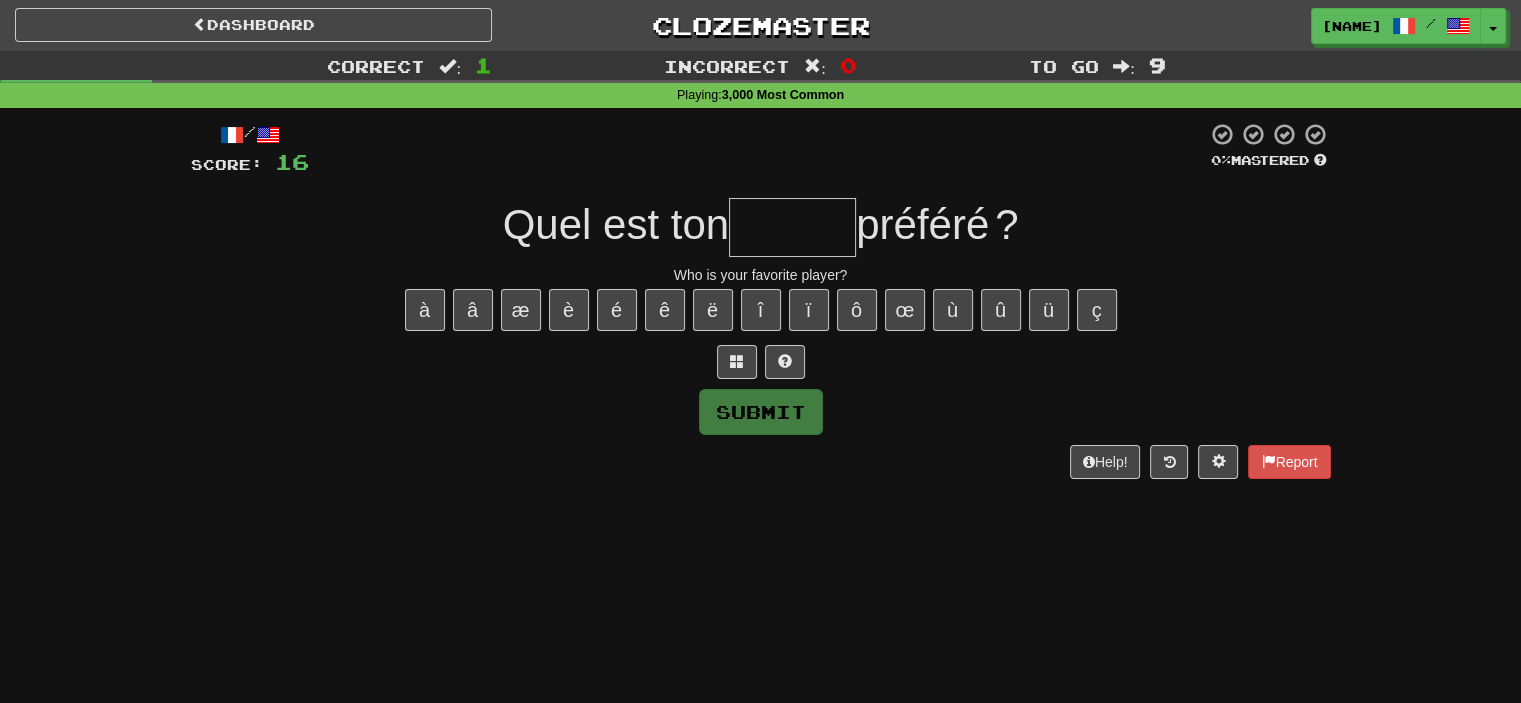 paste on "*" 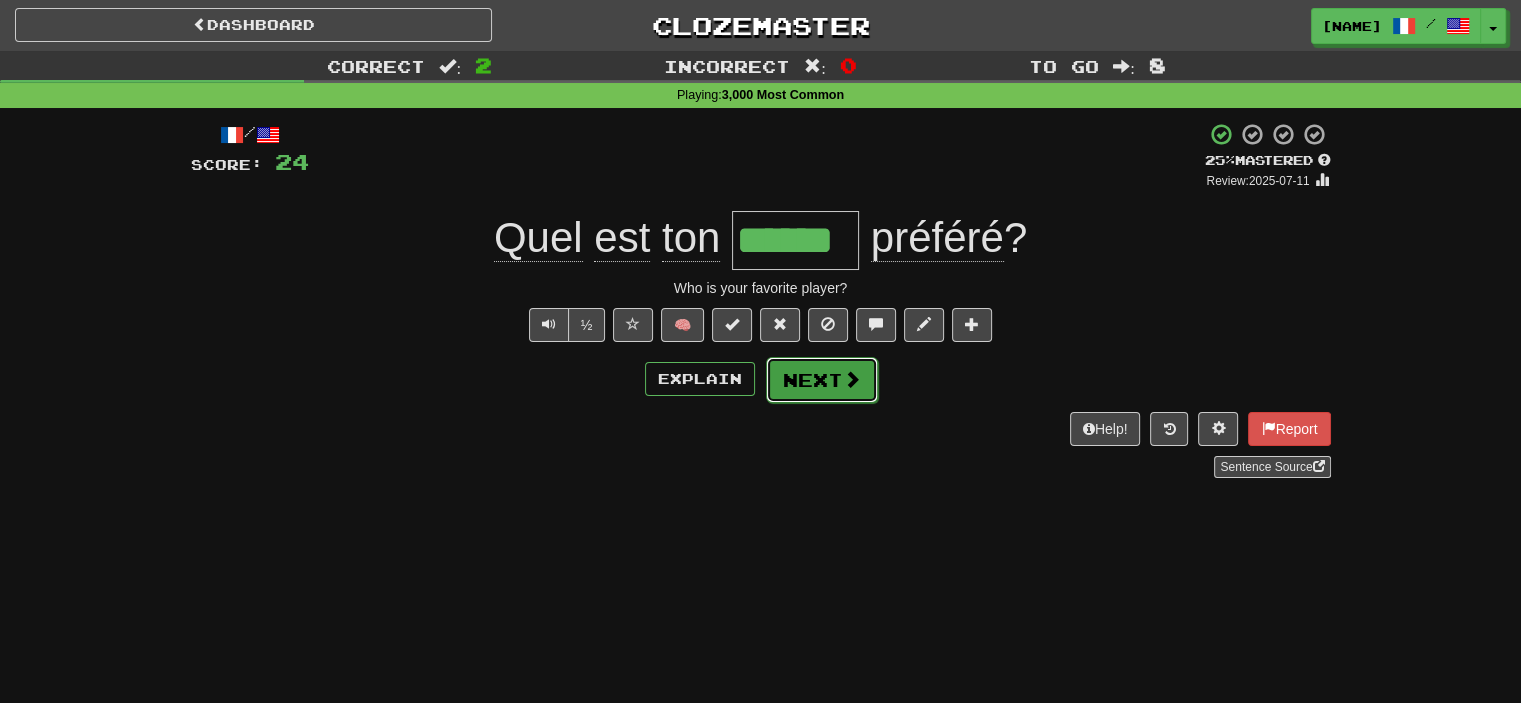 click on "Next" at bounding box center (822, 380) 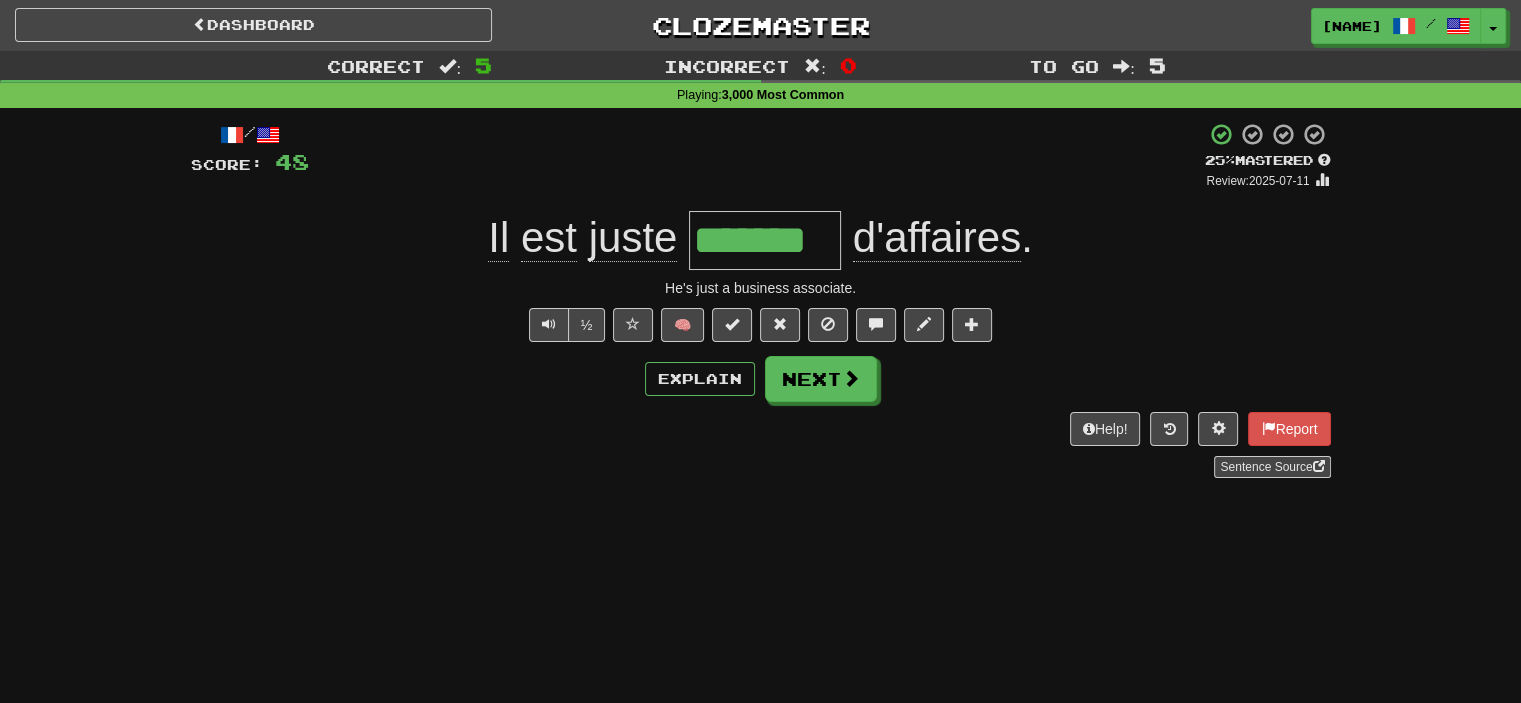 click on "/  Score:   48 + 8 25 %  Mastered Review:  2025-07-11 Il   est   juste   *******   d'affaires . He's just a business associate. ½ 🧠 Explain Next  Help!  Report Sentence Source" at bounding box center [761, 300] 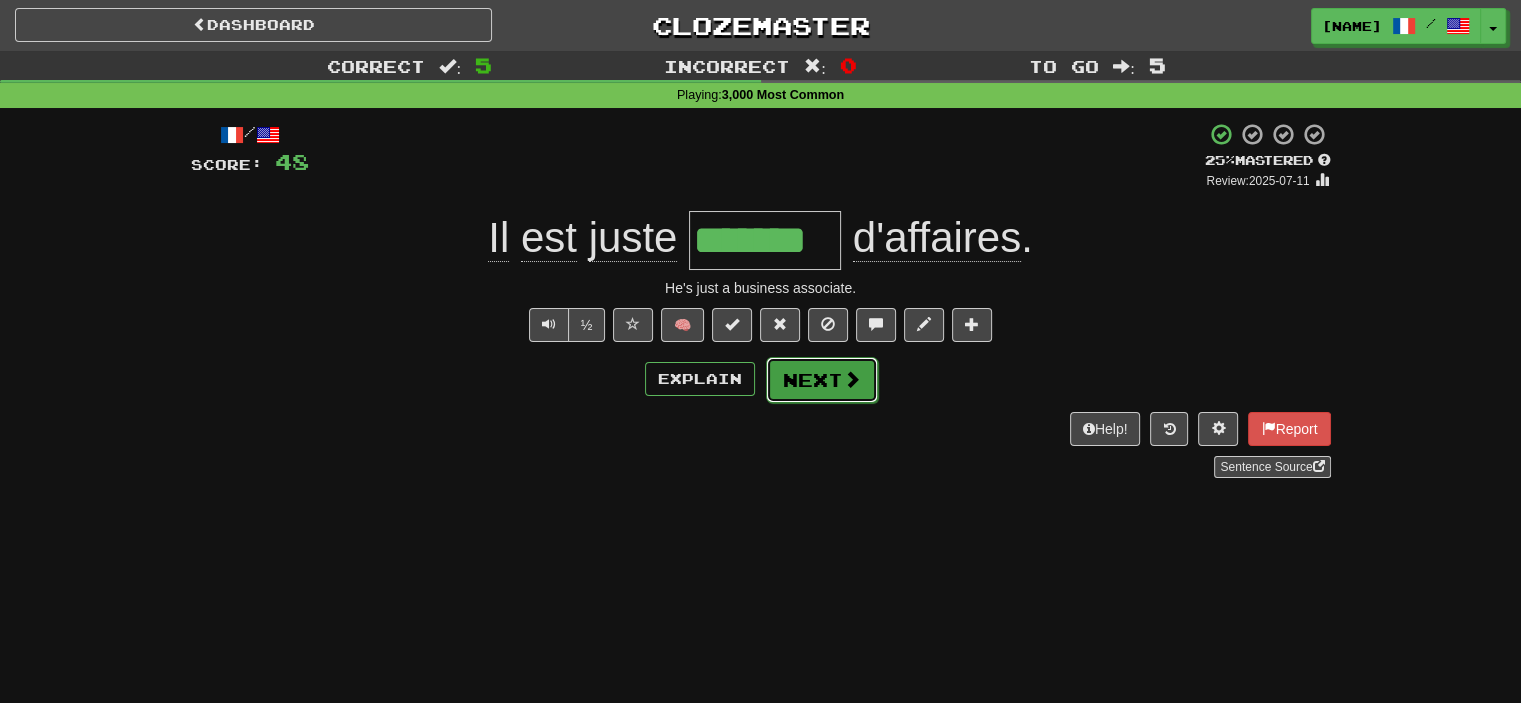 click at bounding box center (852, 379) 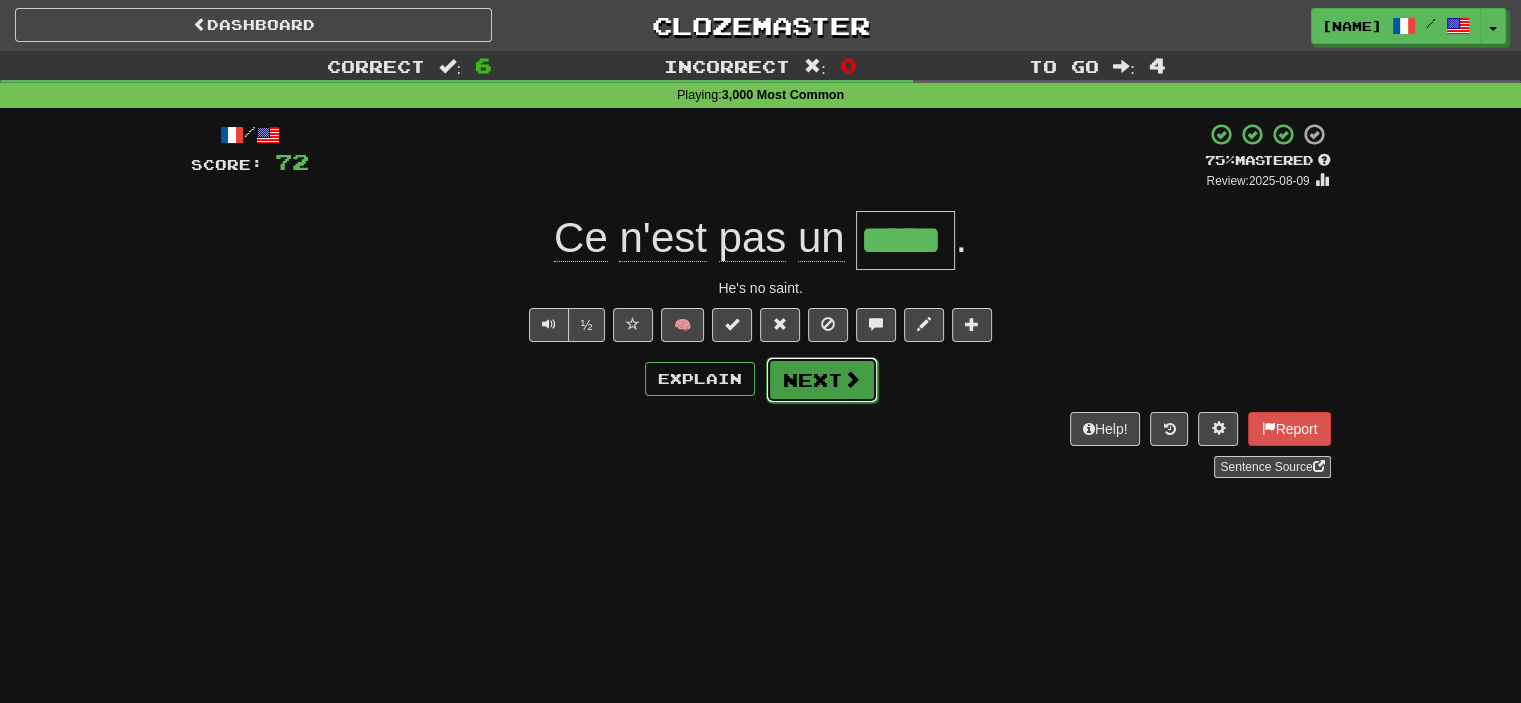 click at bounding box center [852, 379] 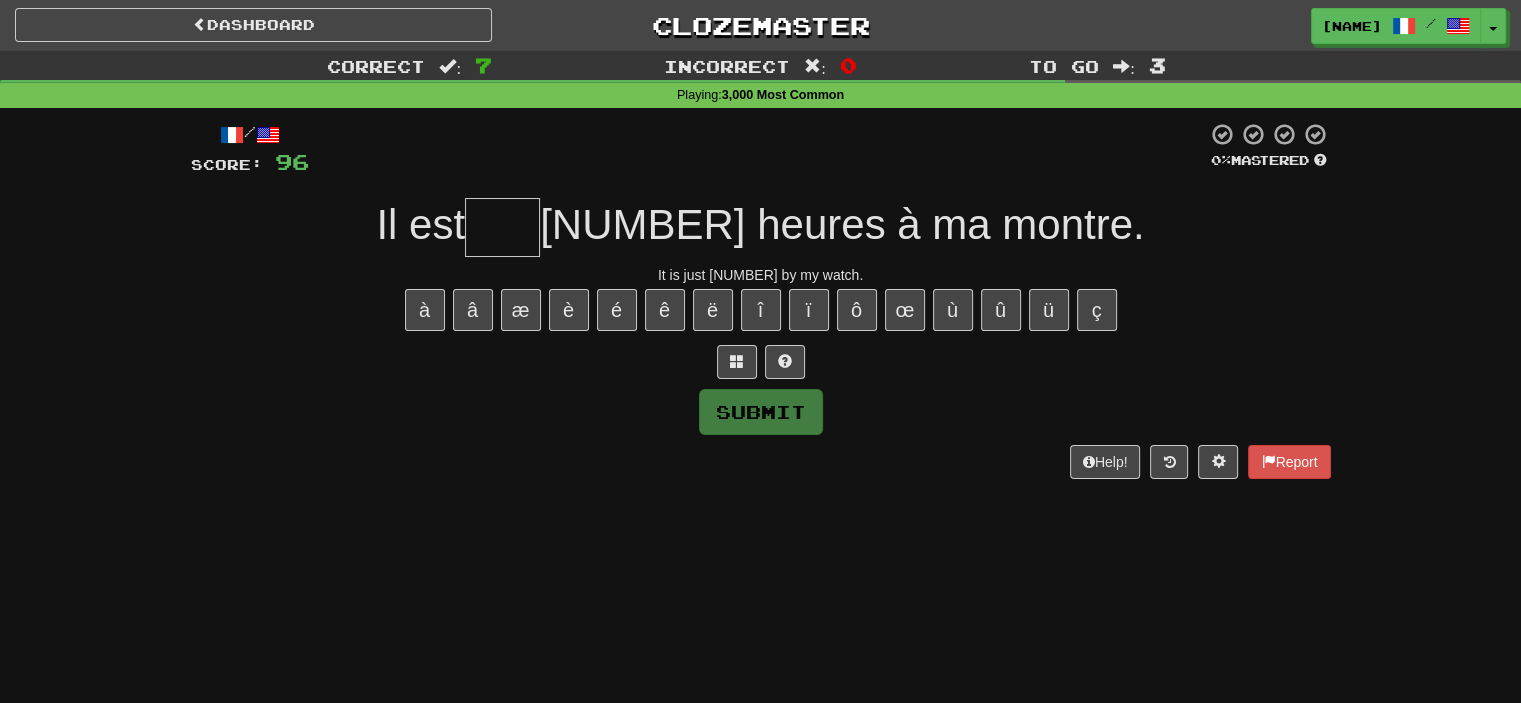 paste on "*" 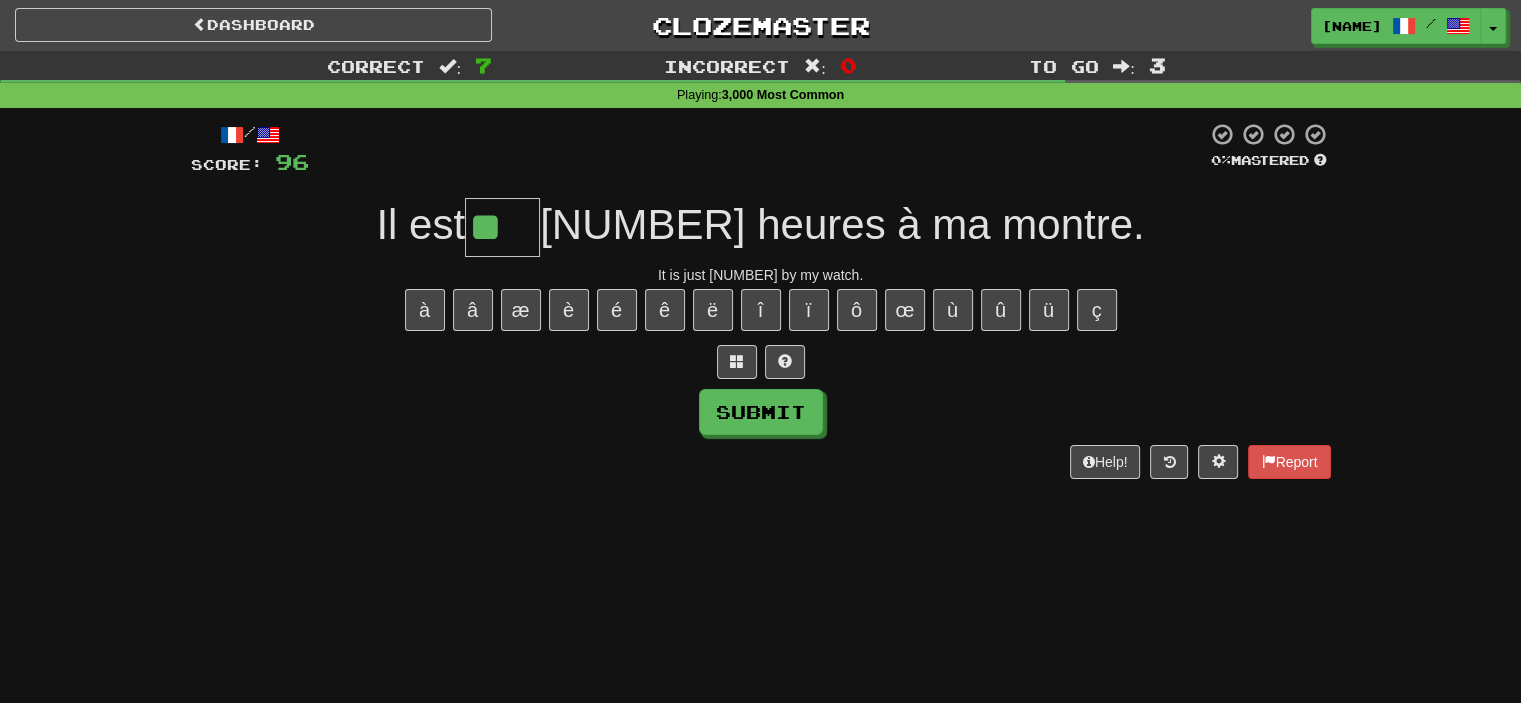 paste on "*" 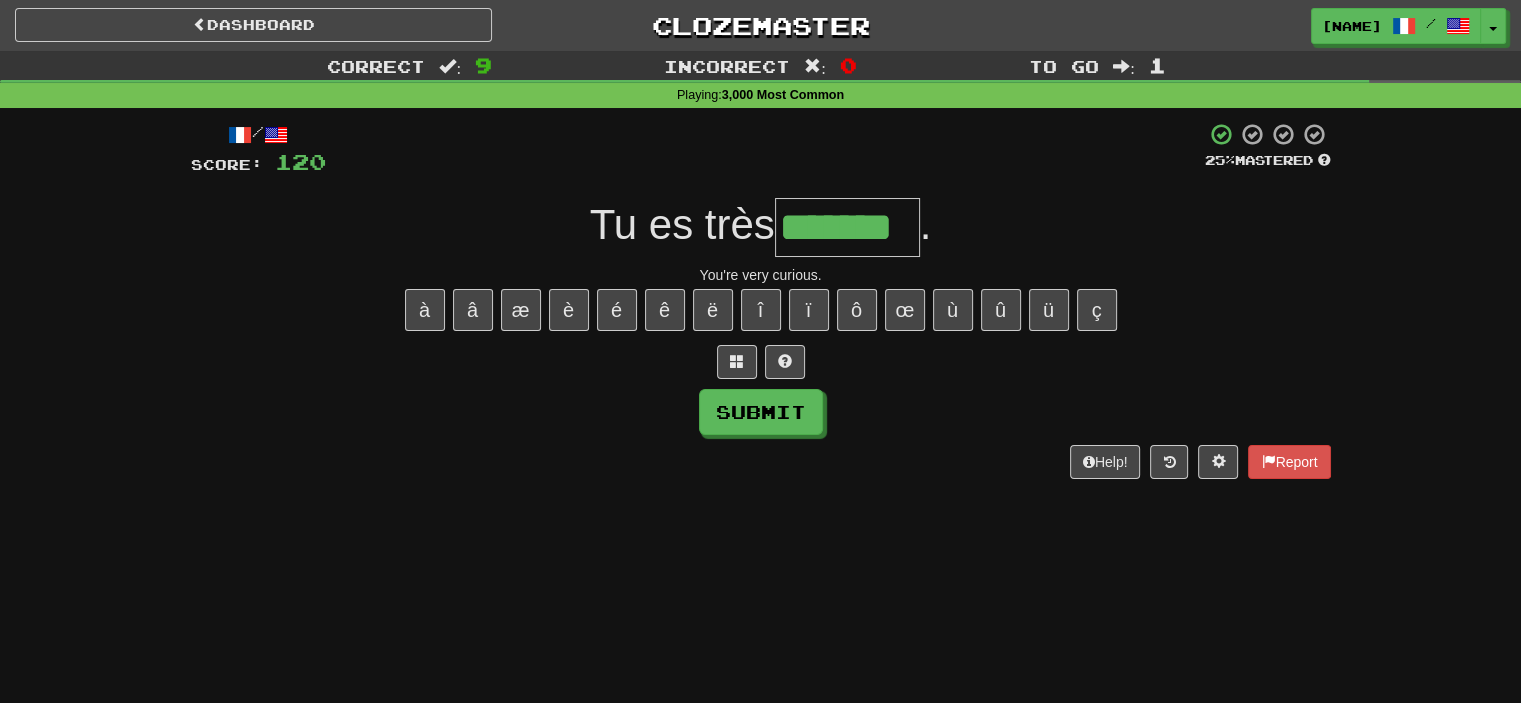 type on "*******" 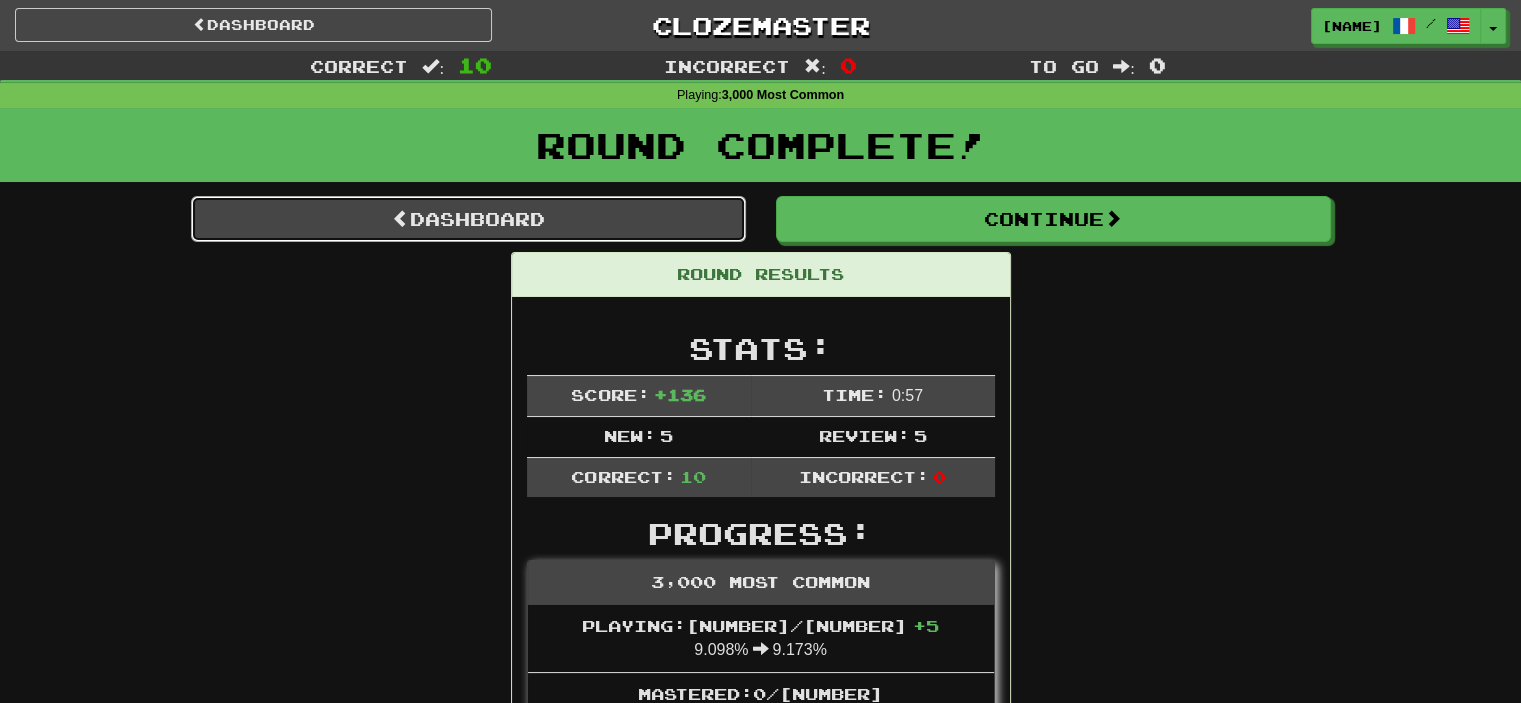 click on "Dashboard" at bounding box center [468, 219] 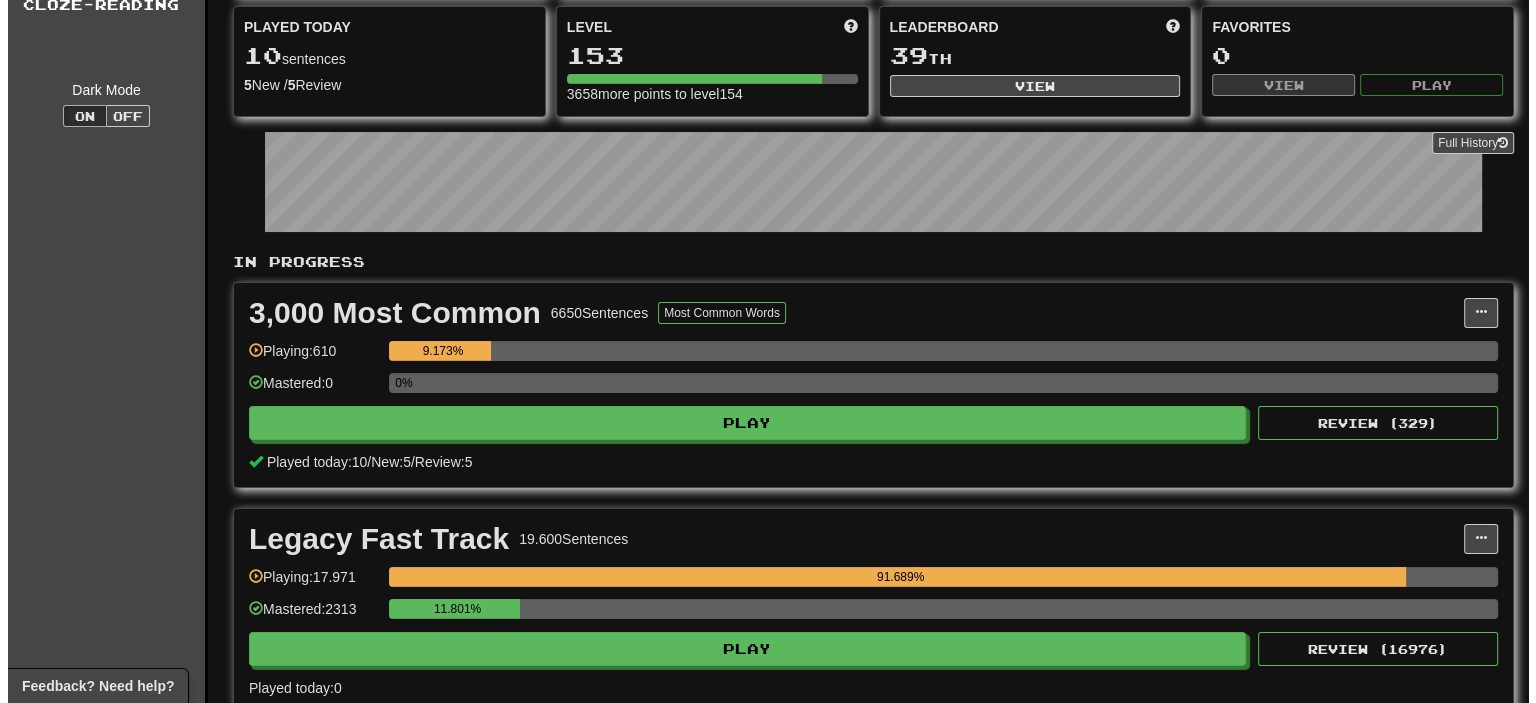 scroll, scrollTop: 200, scrollLeft: 0, axis: vertical 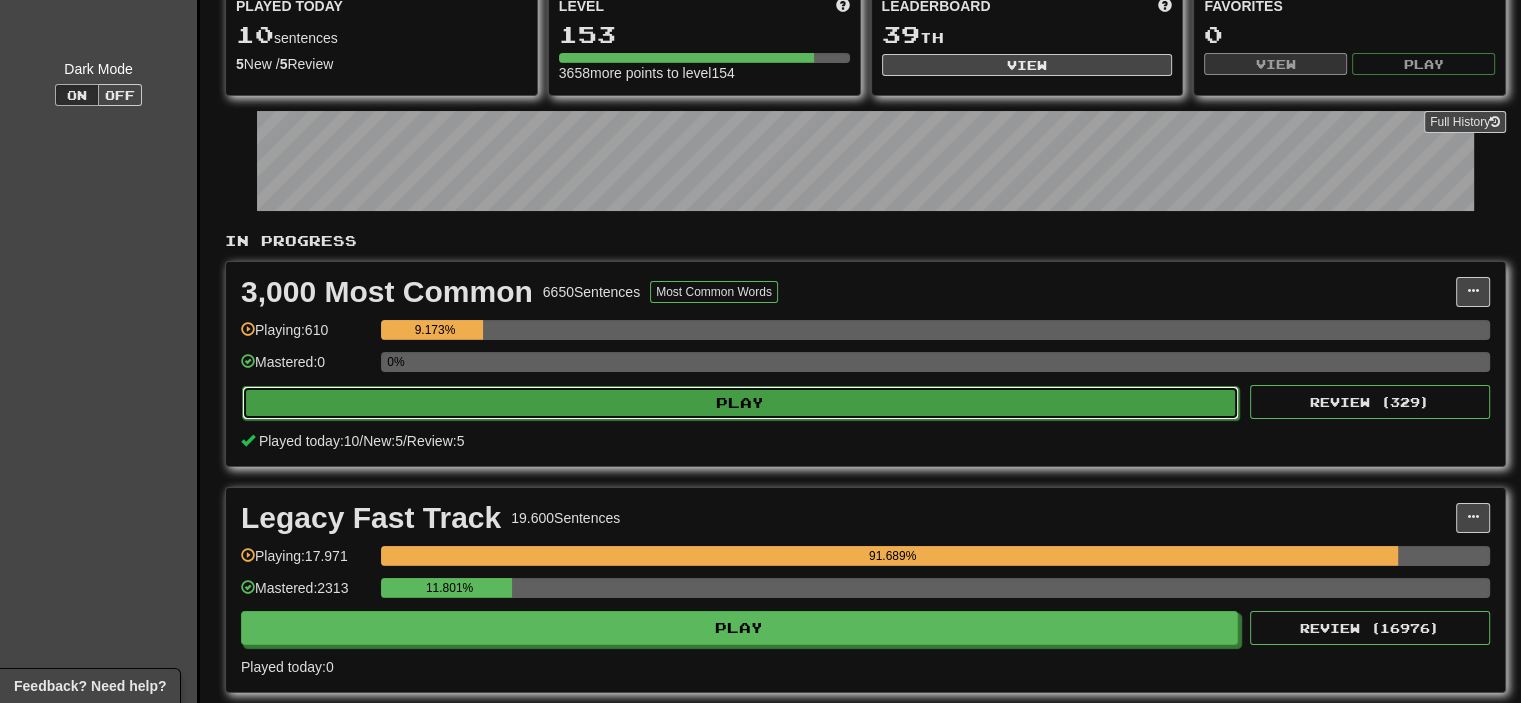 click on "Play" at bounding box center (740, 403) 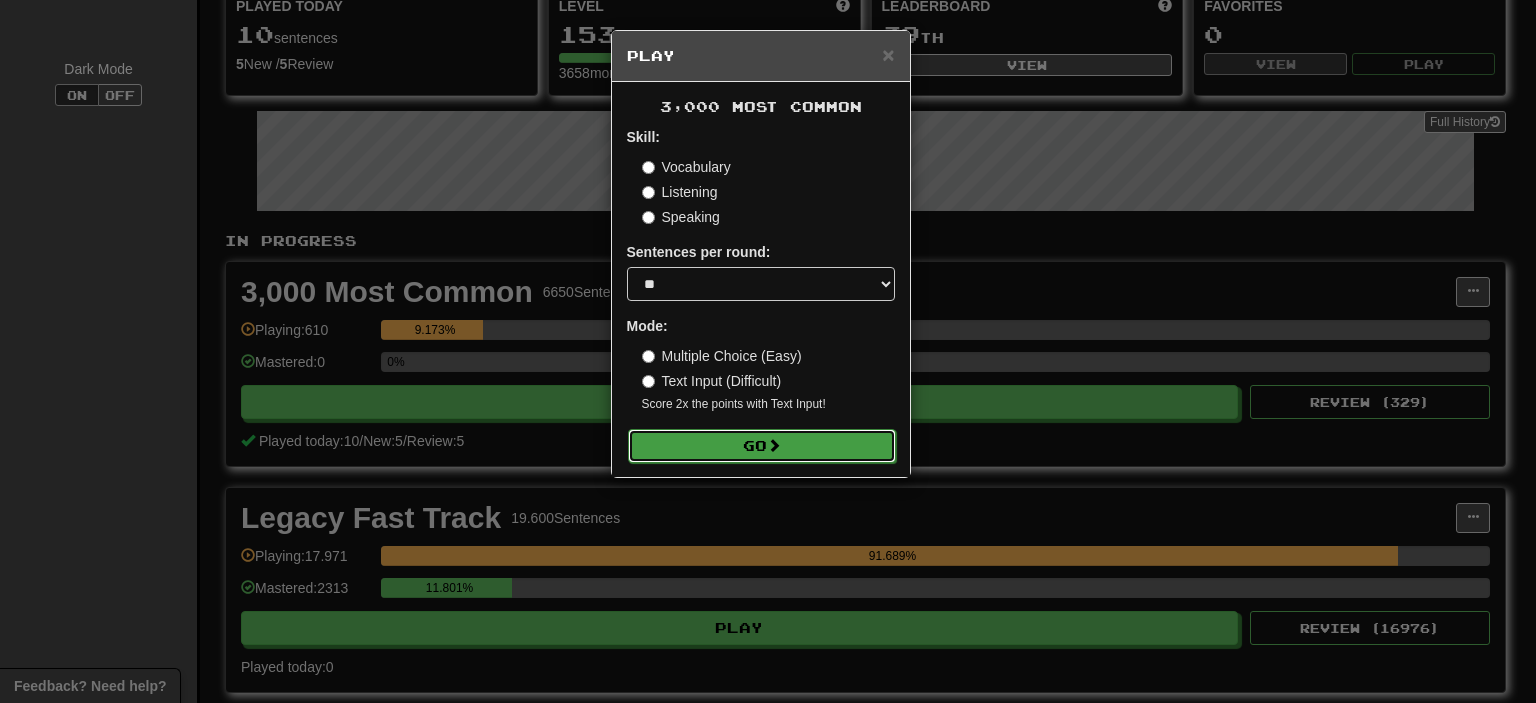 click on "Go" at bounding box center (762, 446) 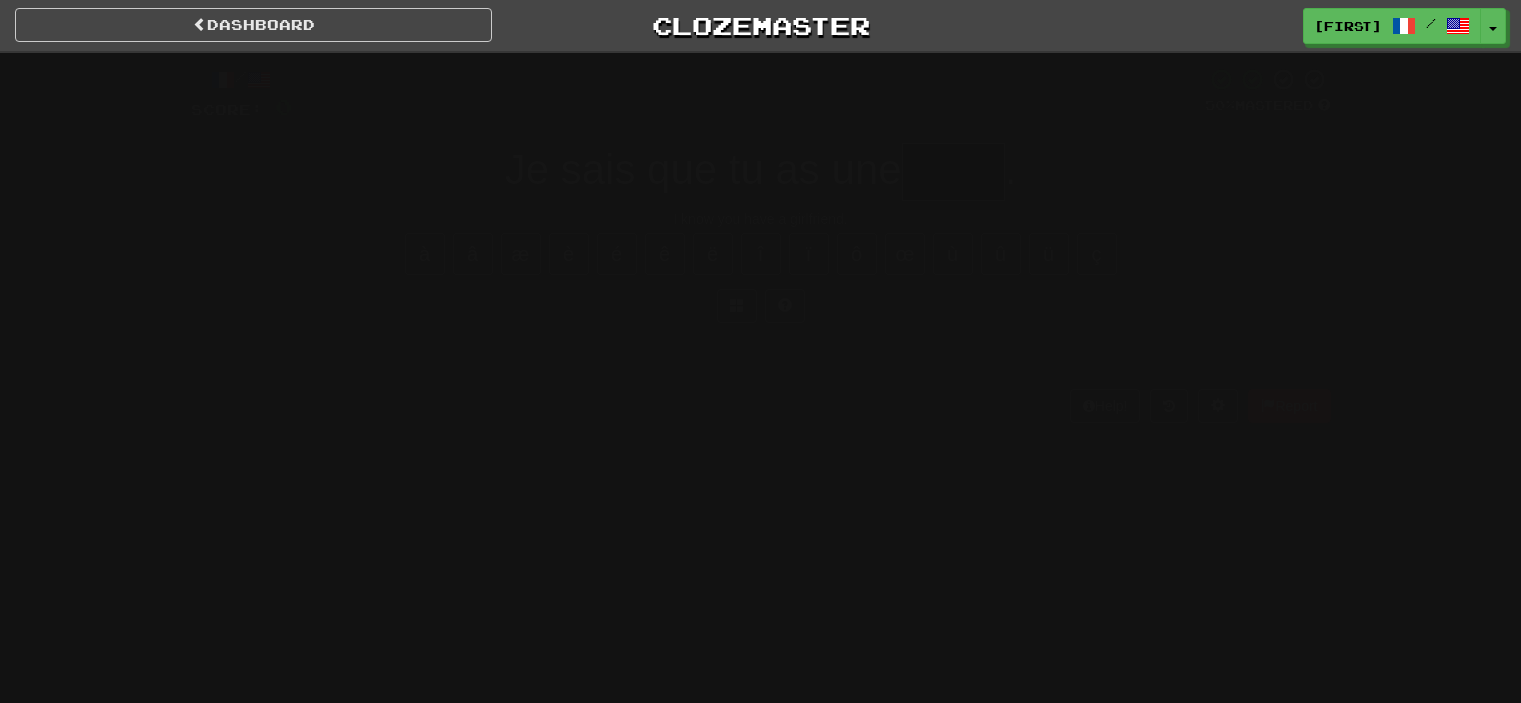 scroll, scrollTop: 0, scrollLeft: 0, axis: both 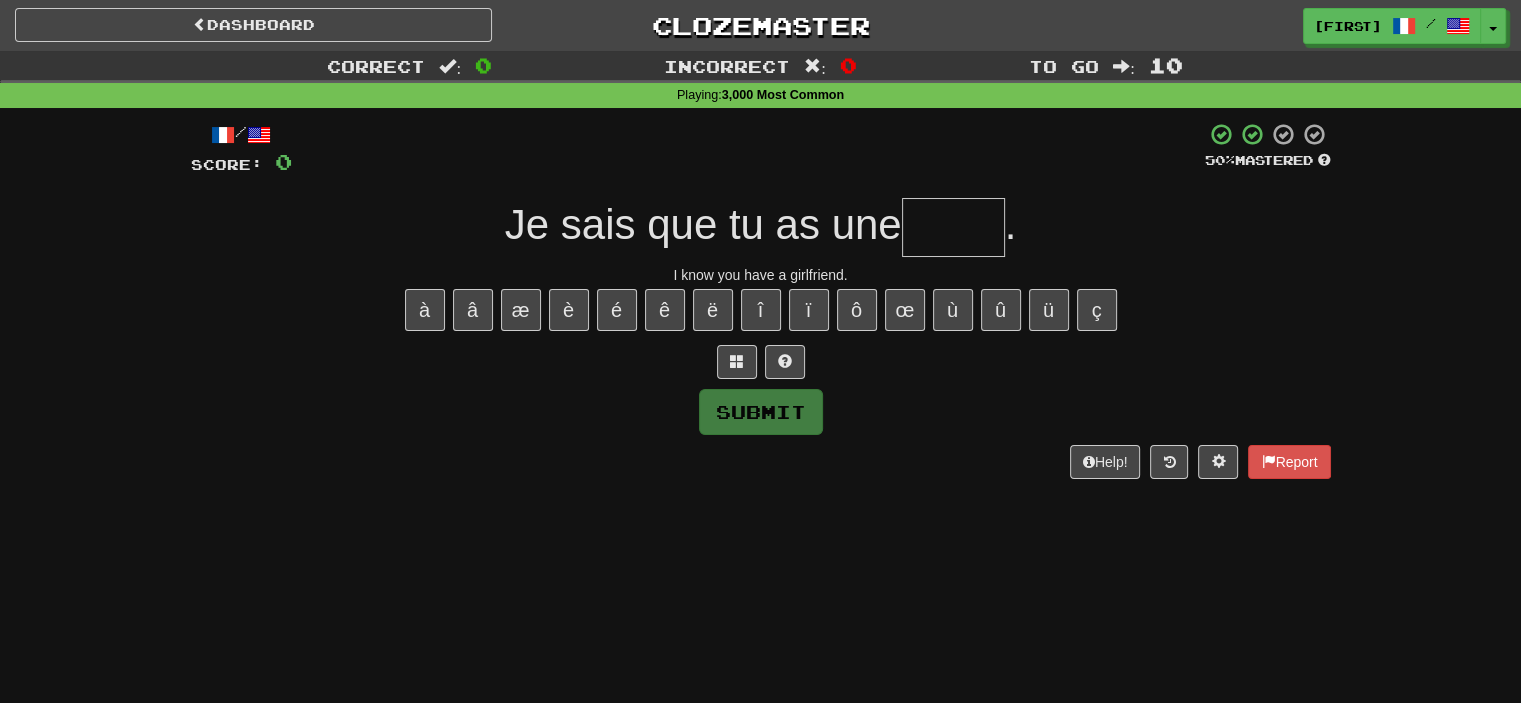paste on "*" 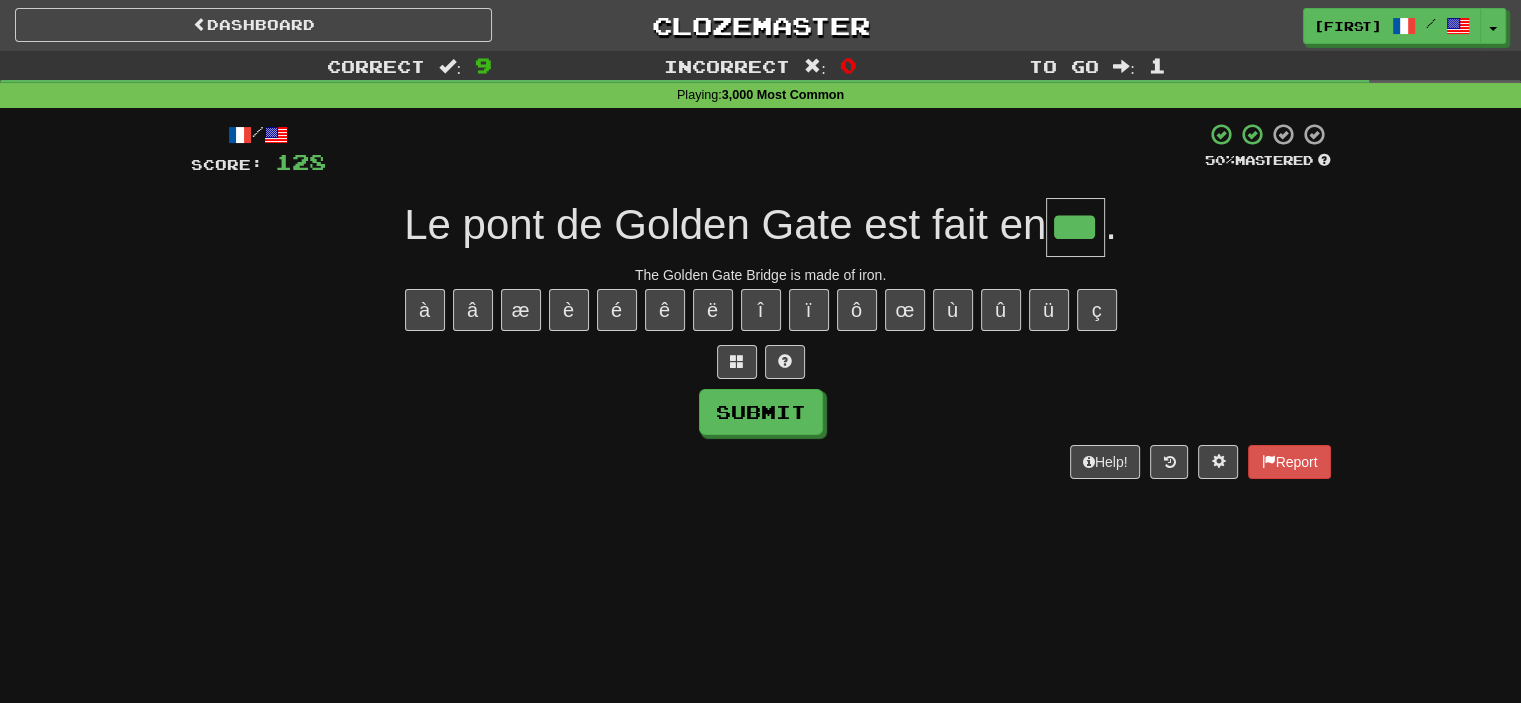type on "***" 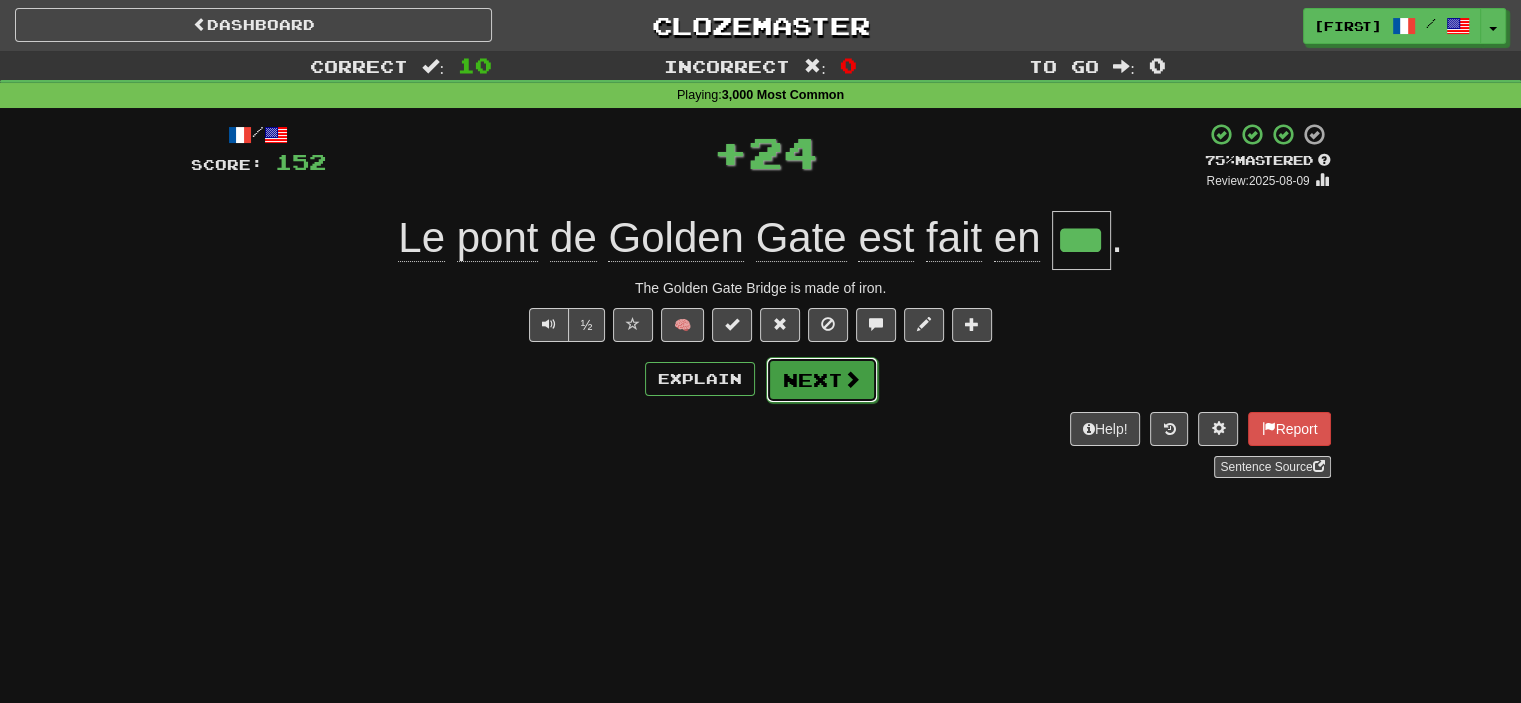 click at bounding box center (852, 379) 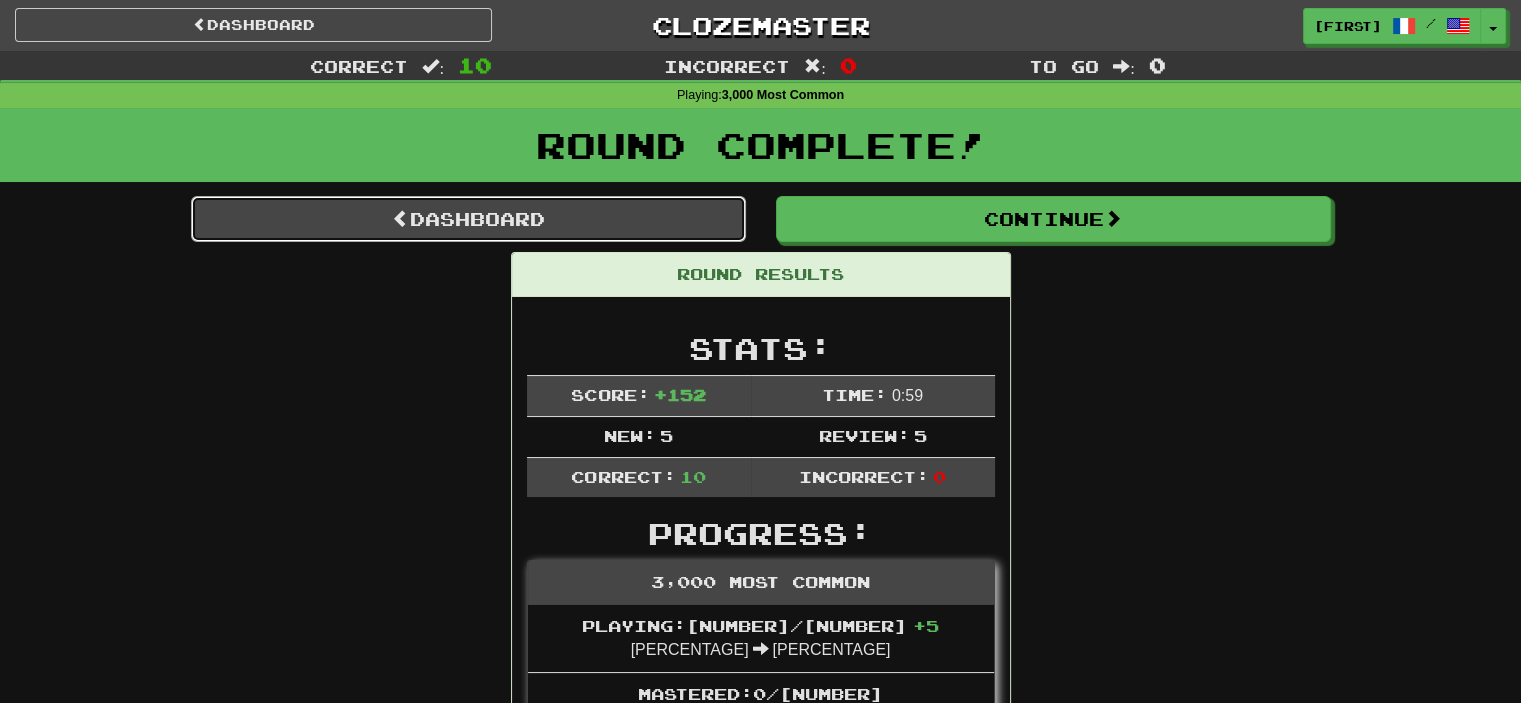 click on "Dashboard" at bounding box center (468, 219) 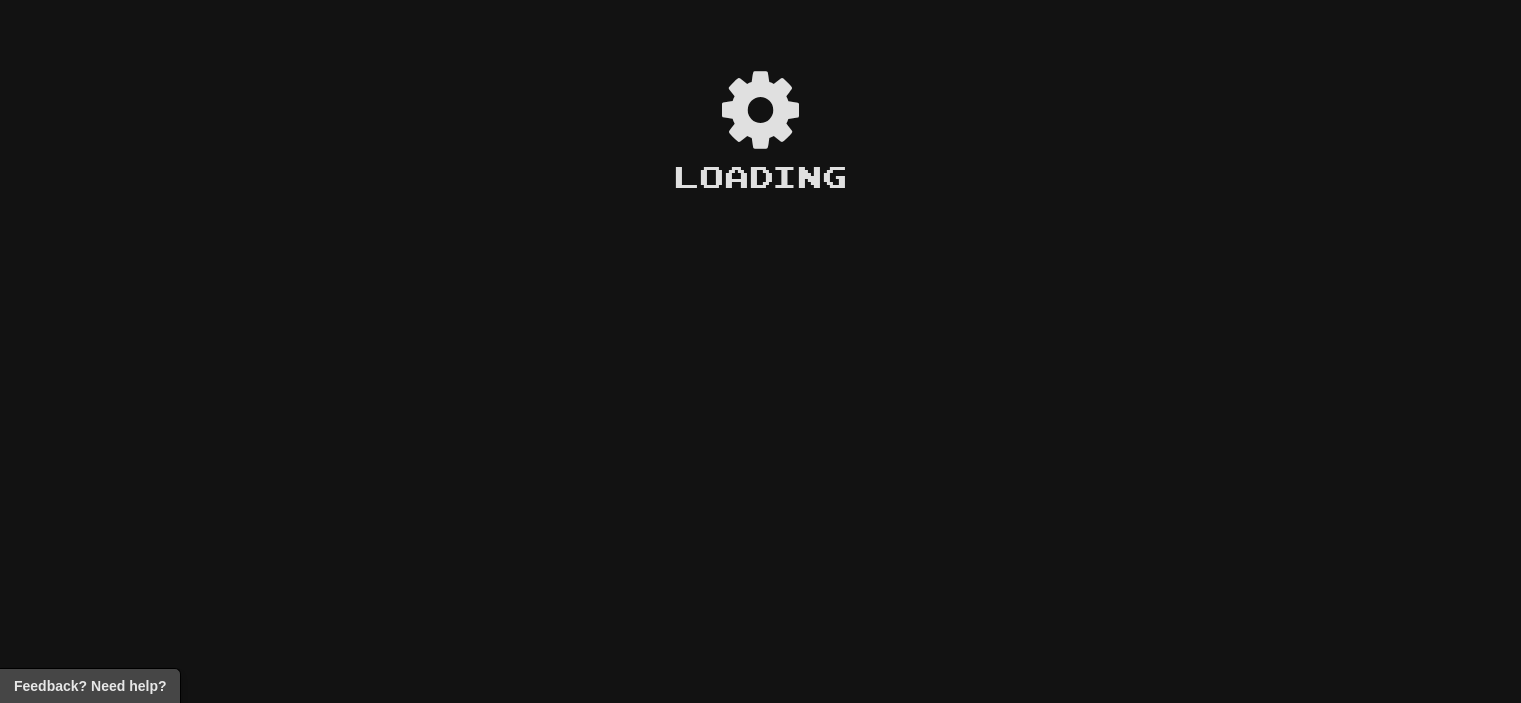 scroll, scrollTop: 0, scrollLeft: 0, axis: both 